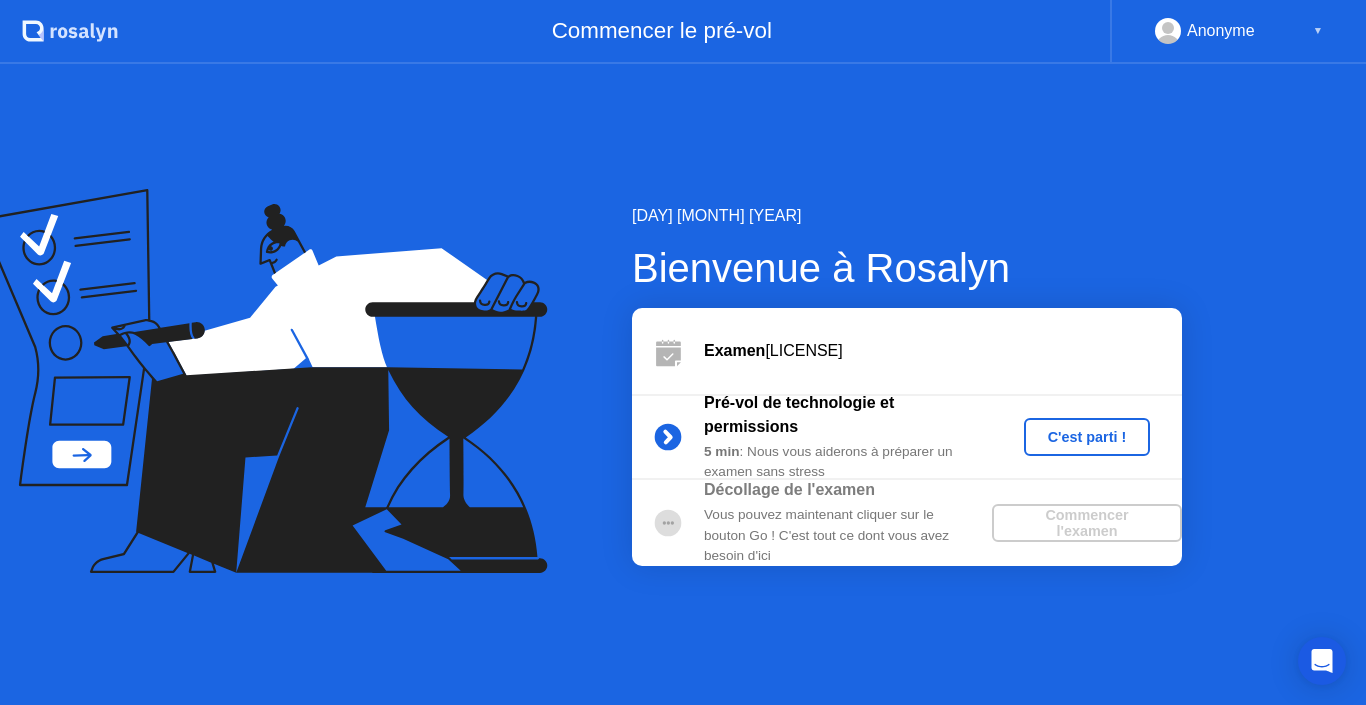 scroll, scrollTop: 0, scrollLeft: 0, axis: both 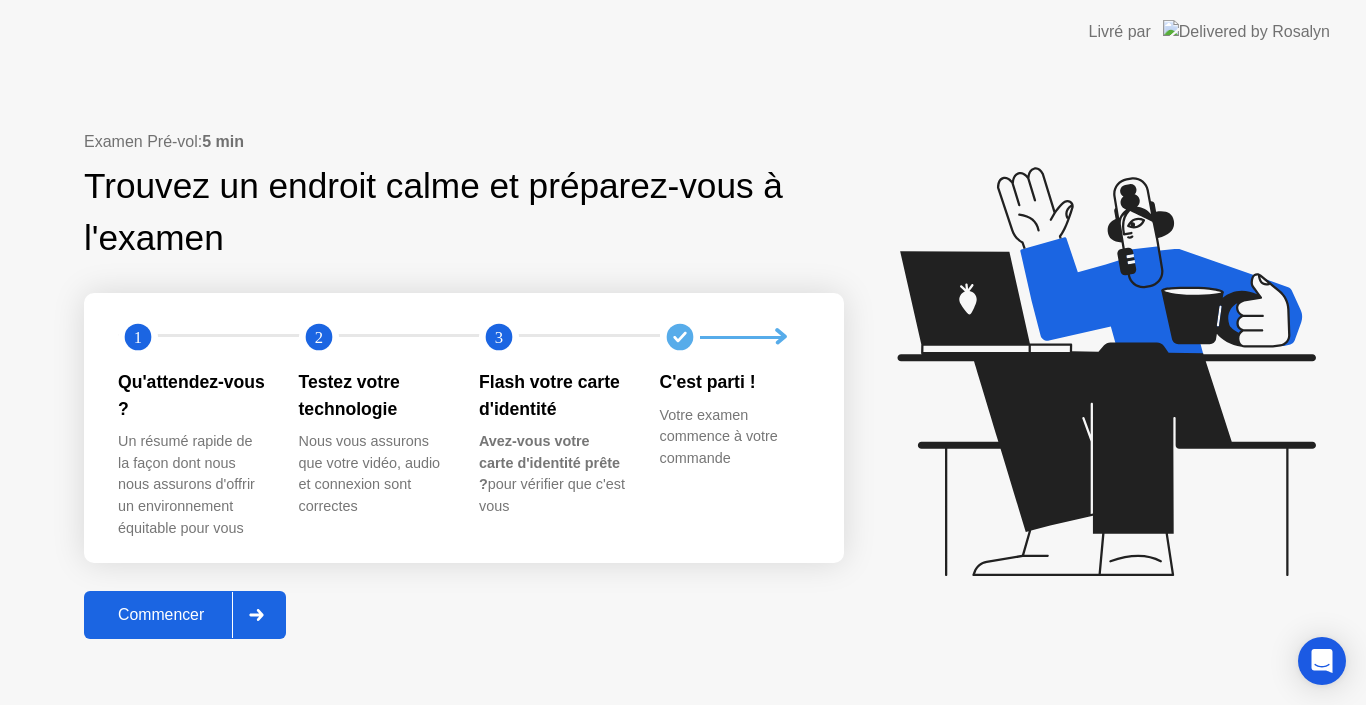 click on "Commencer" 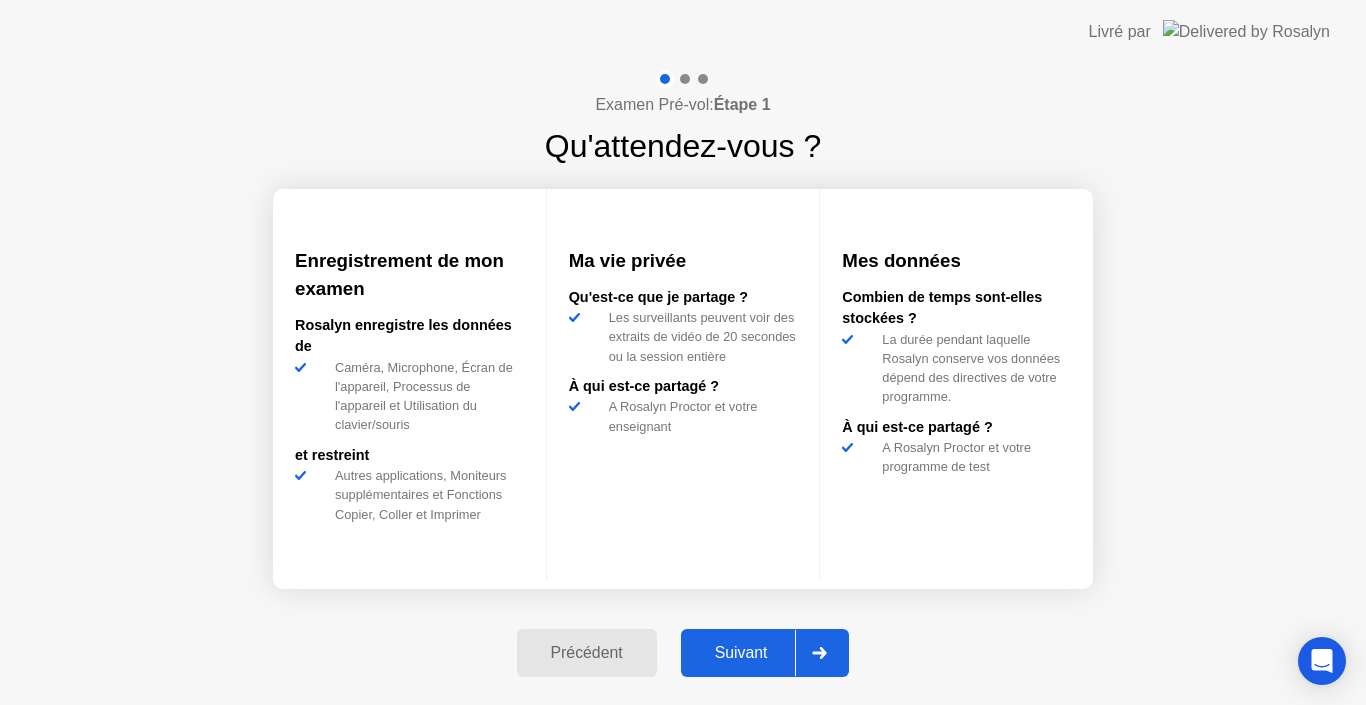 click on "Suivant" 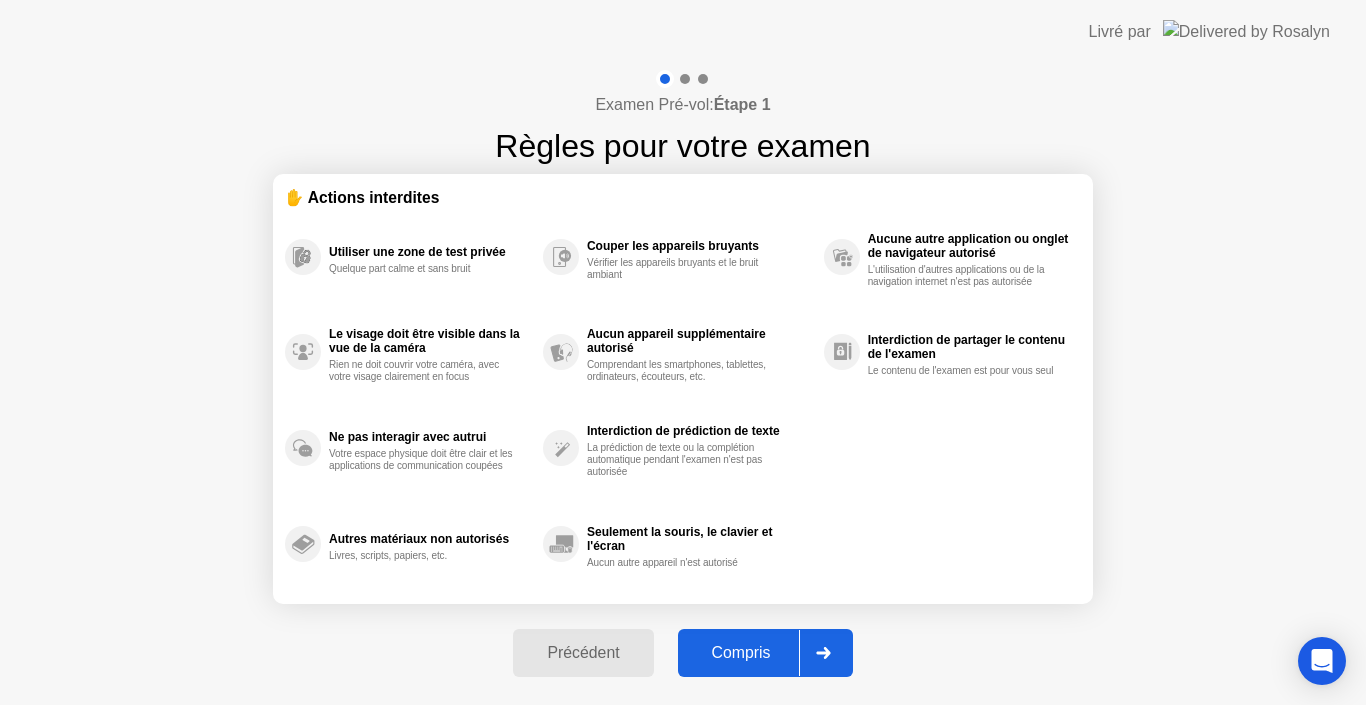 click on "Compris" 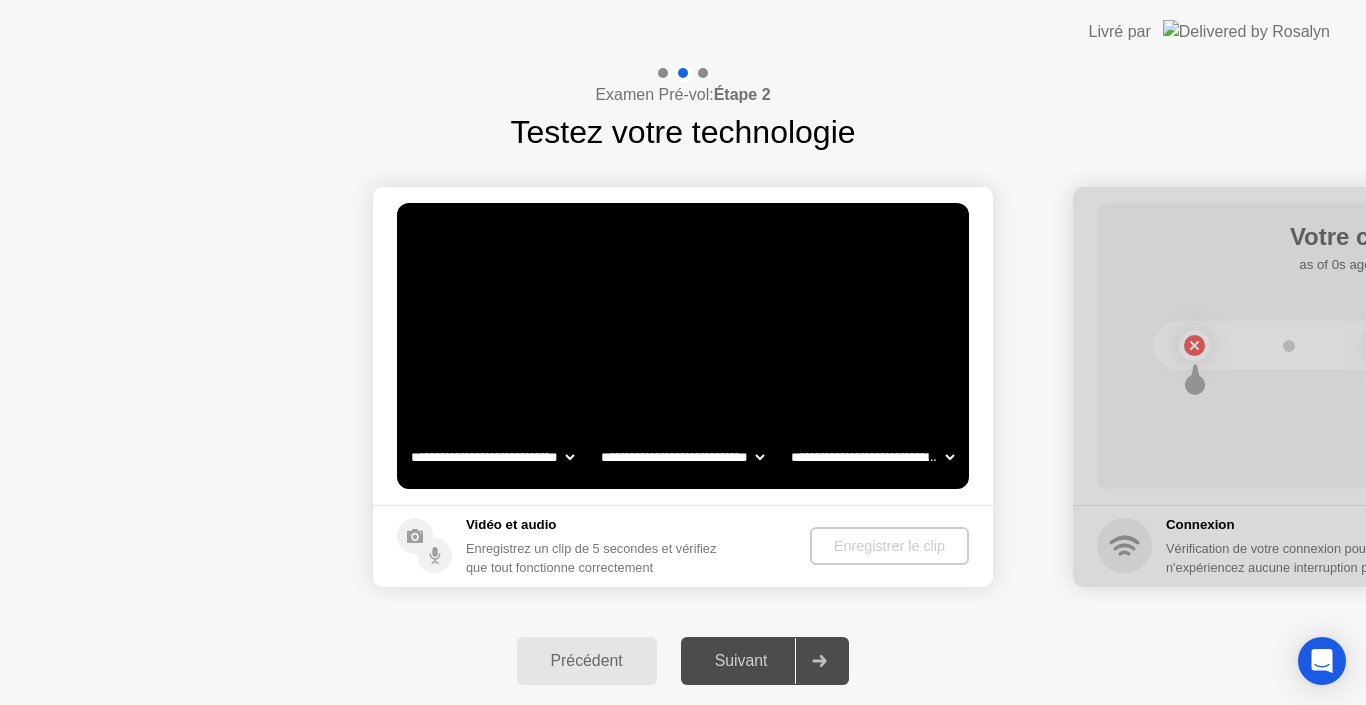 select on "**********" 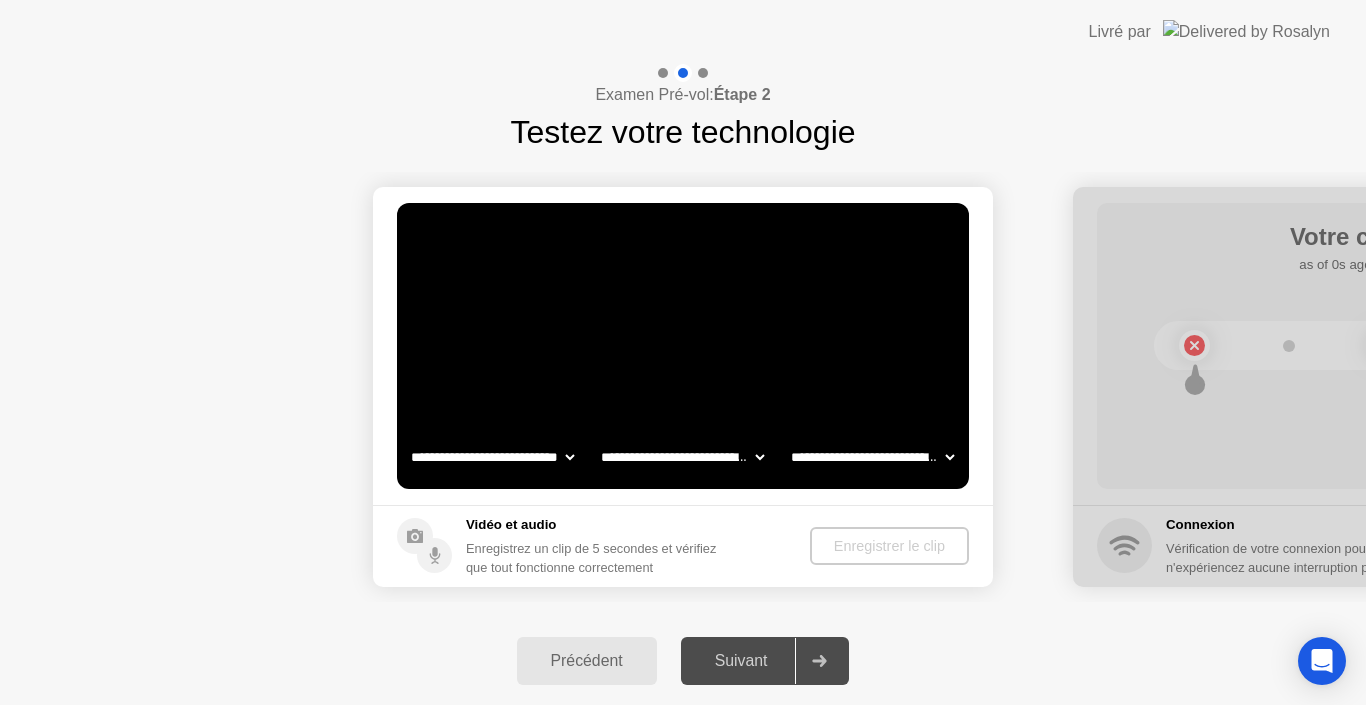 click on "**********" 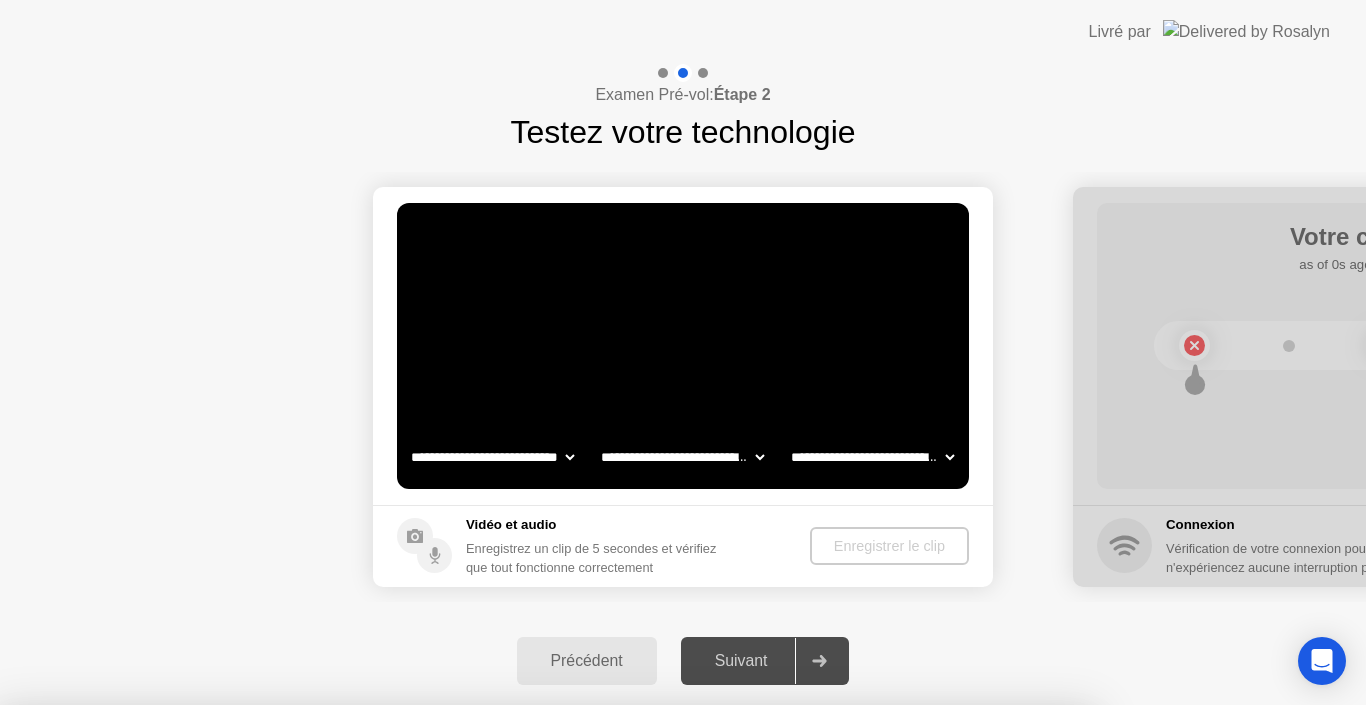 click on "Non" at bounding box center (594, 818) 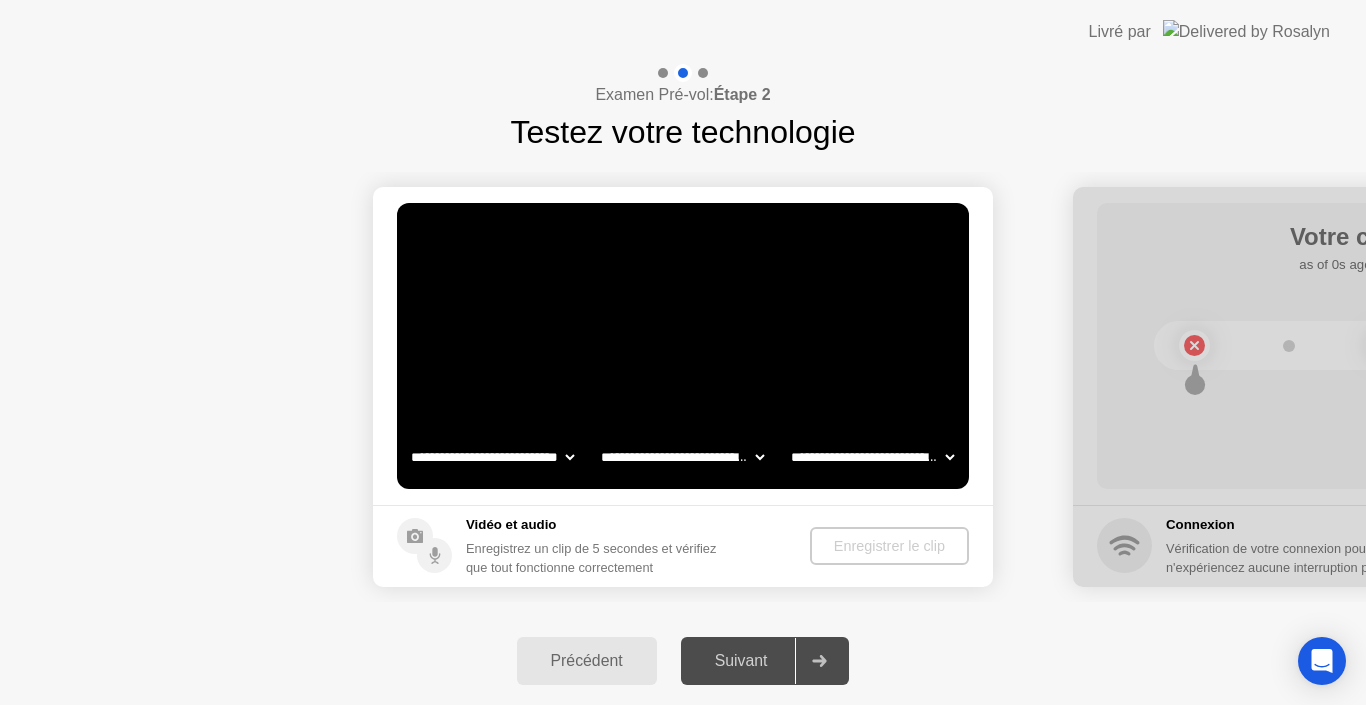 click on "Suivant" 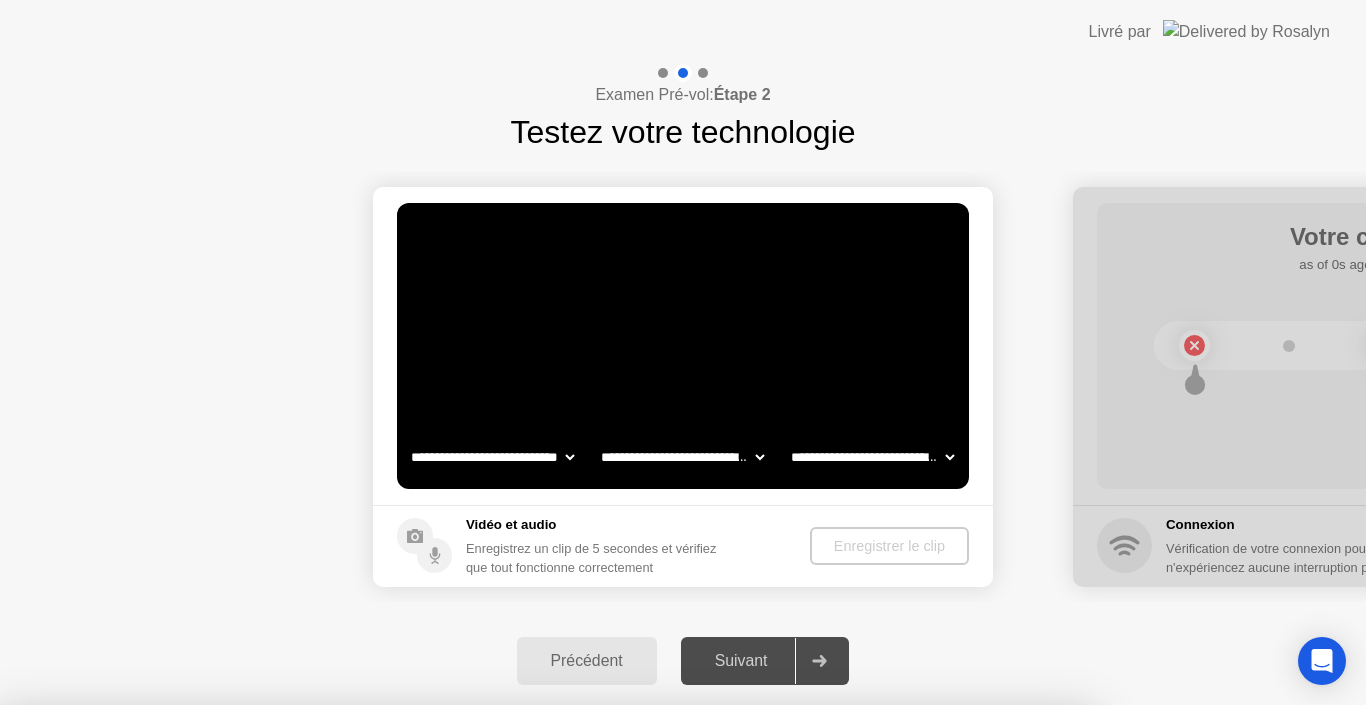 click on "Oui" at bounding box center (498, 818) 